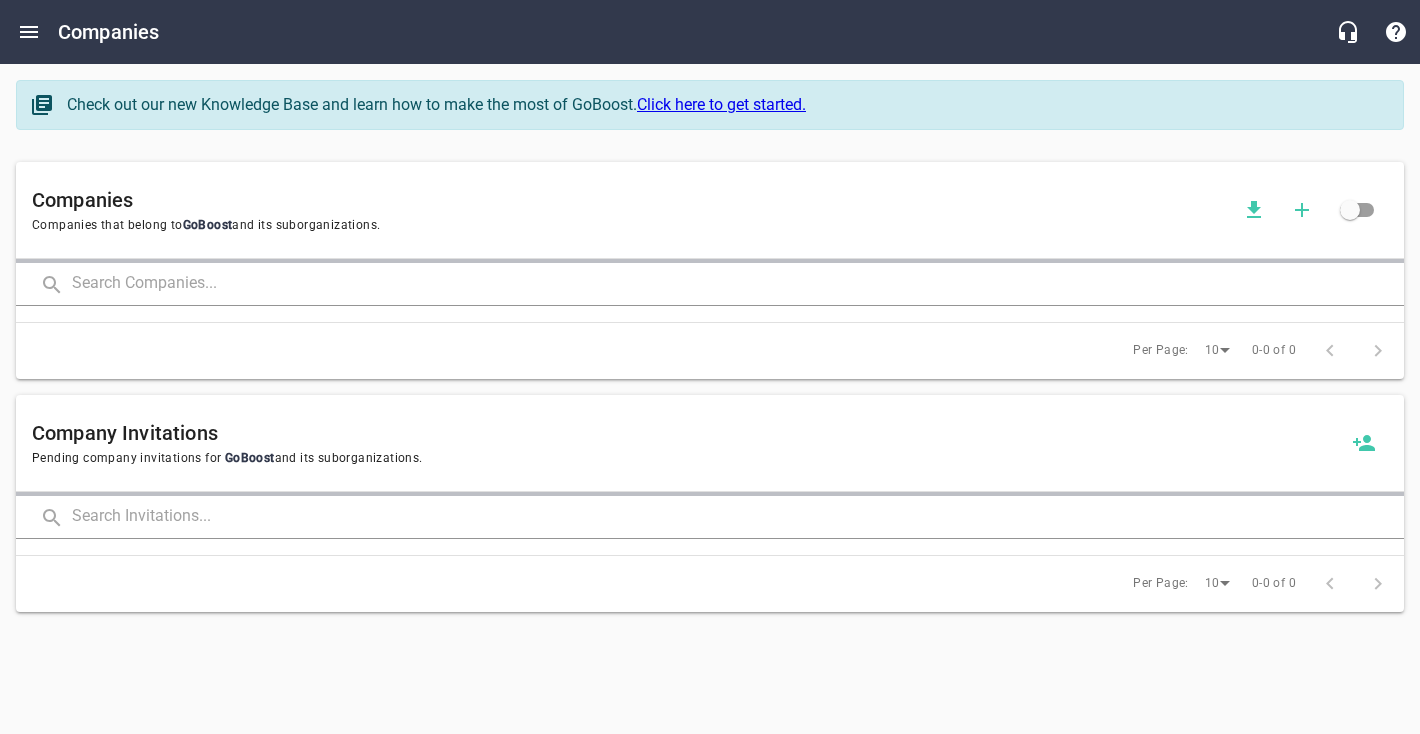 scroll, scrollTop: 0, scrollLeft: 0, axis: both 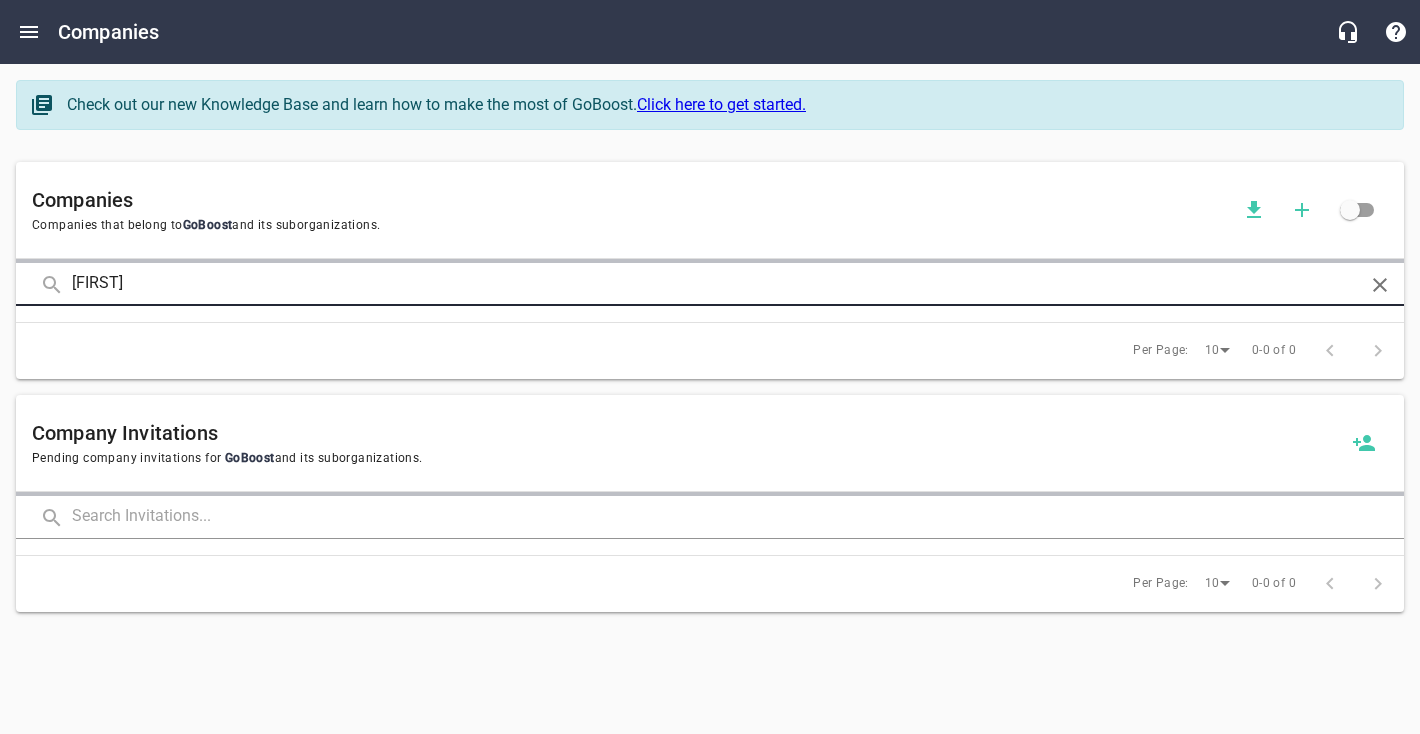 click at bounding box center [0, 0] 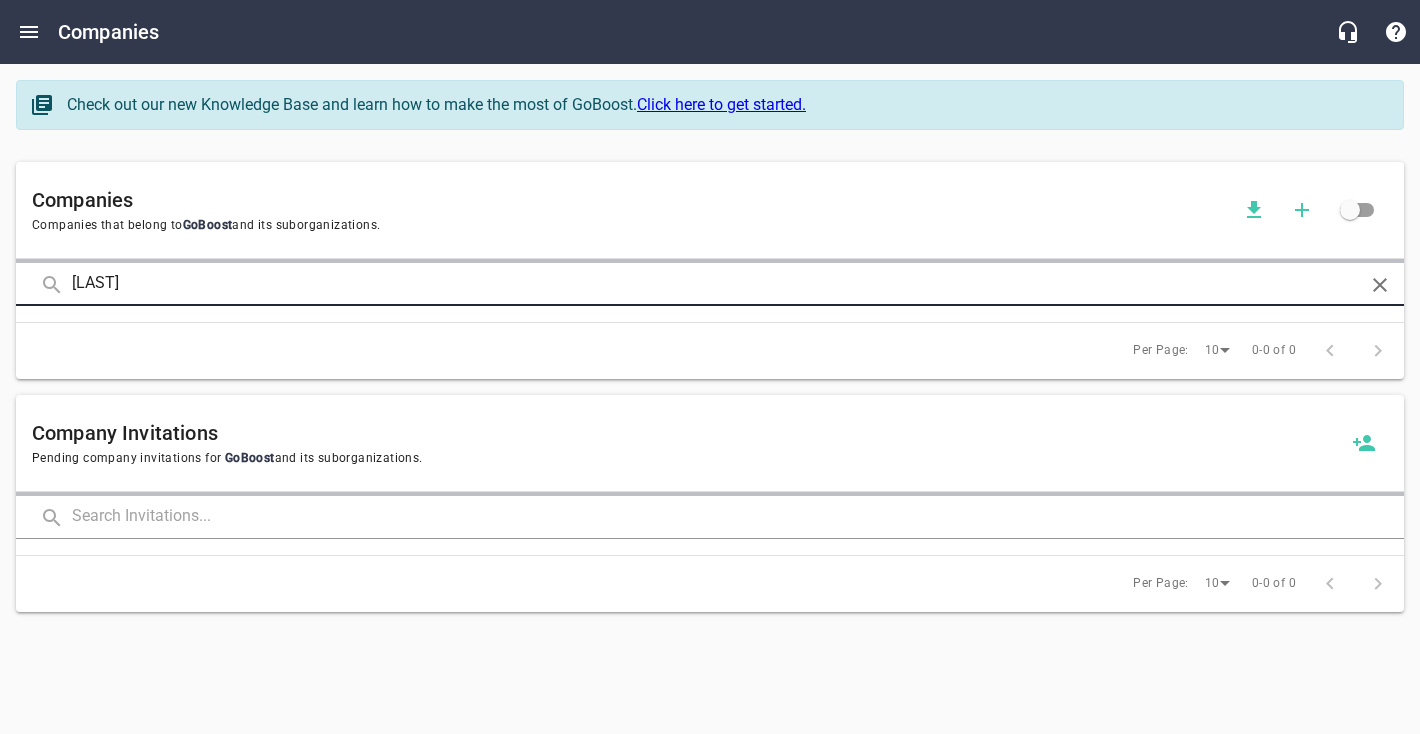 type on "[LAST]" 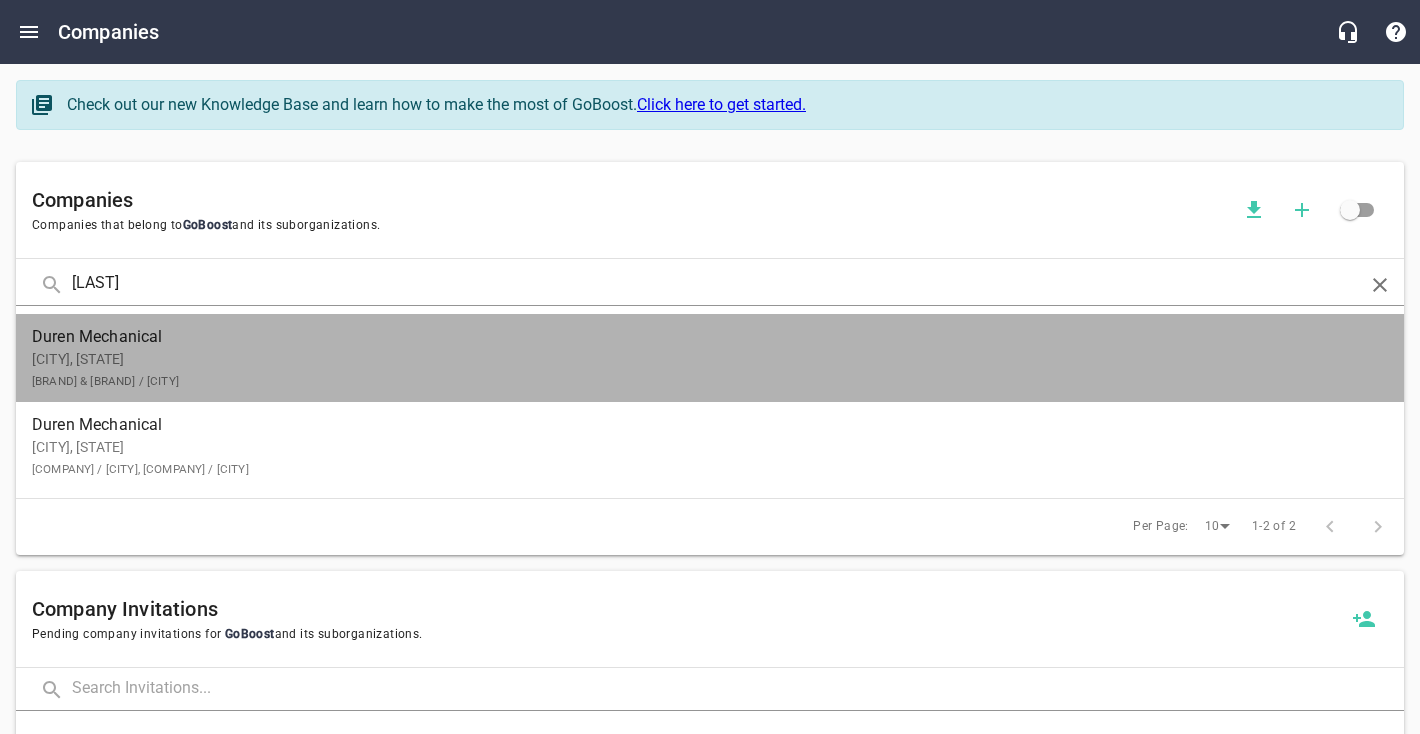 click on "[COMPANY] [CITY], [STATE] [COMPANY]" at bounding box center (710, 358) 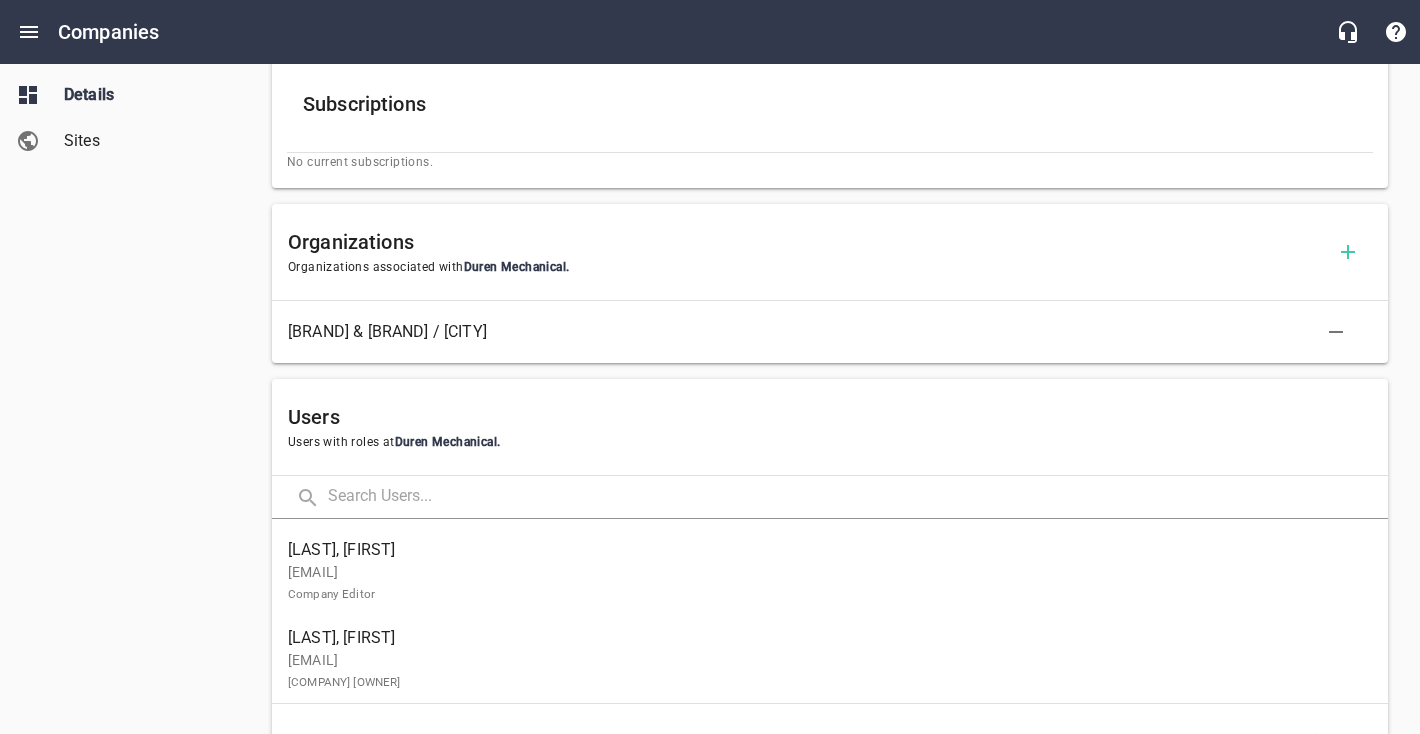 scroll, scrollTop: 727, scrollLeft: 0, axis: vertical 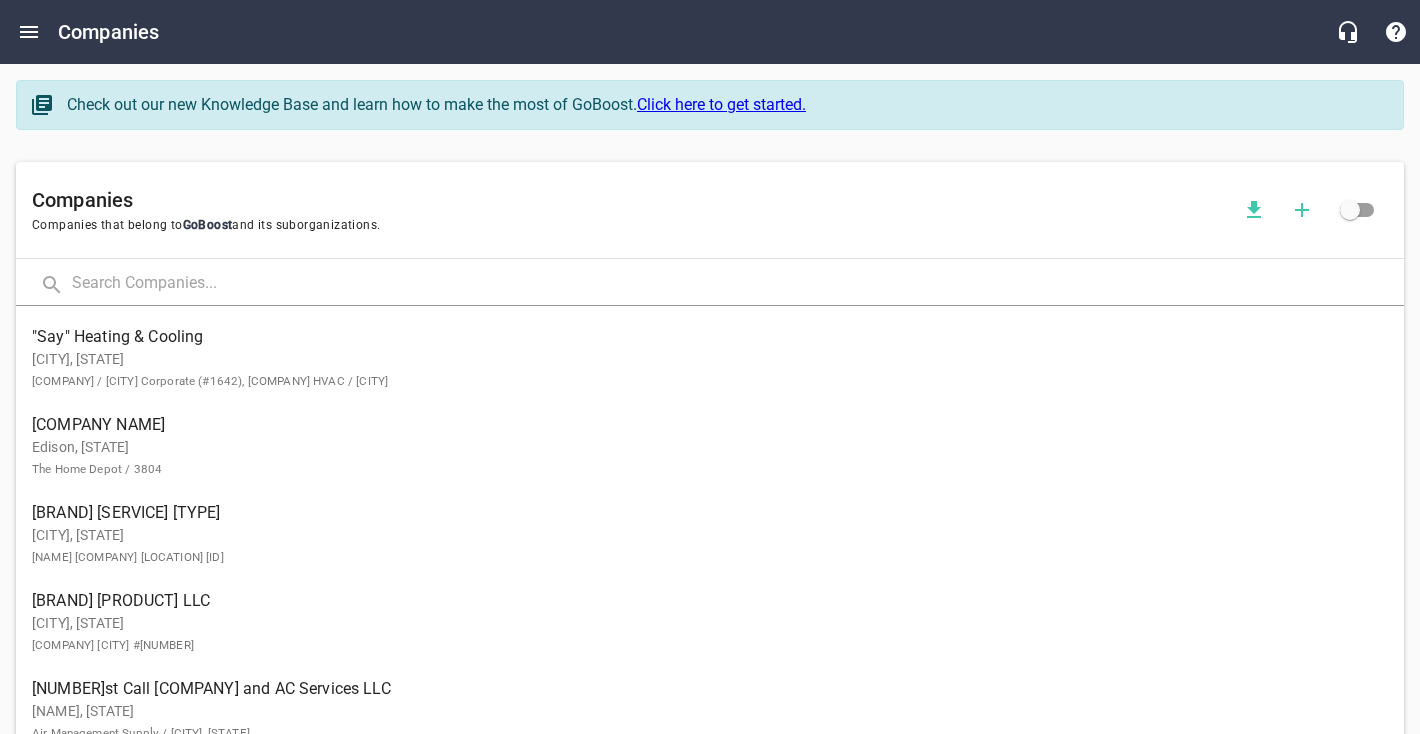 click at bounding box center [738, 284] 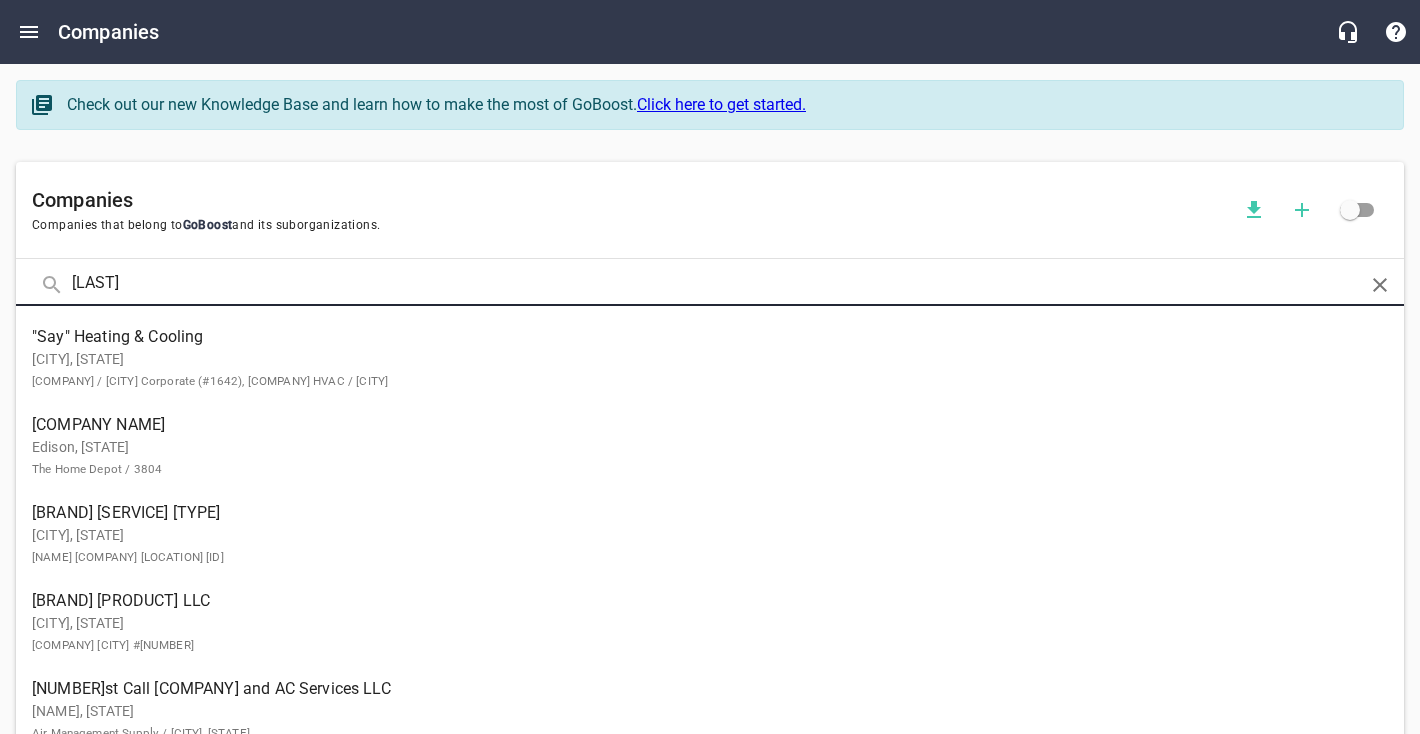 type on "[LAST]" 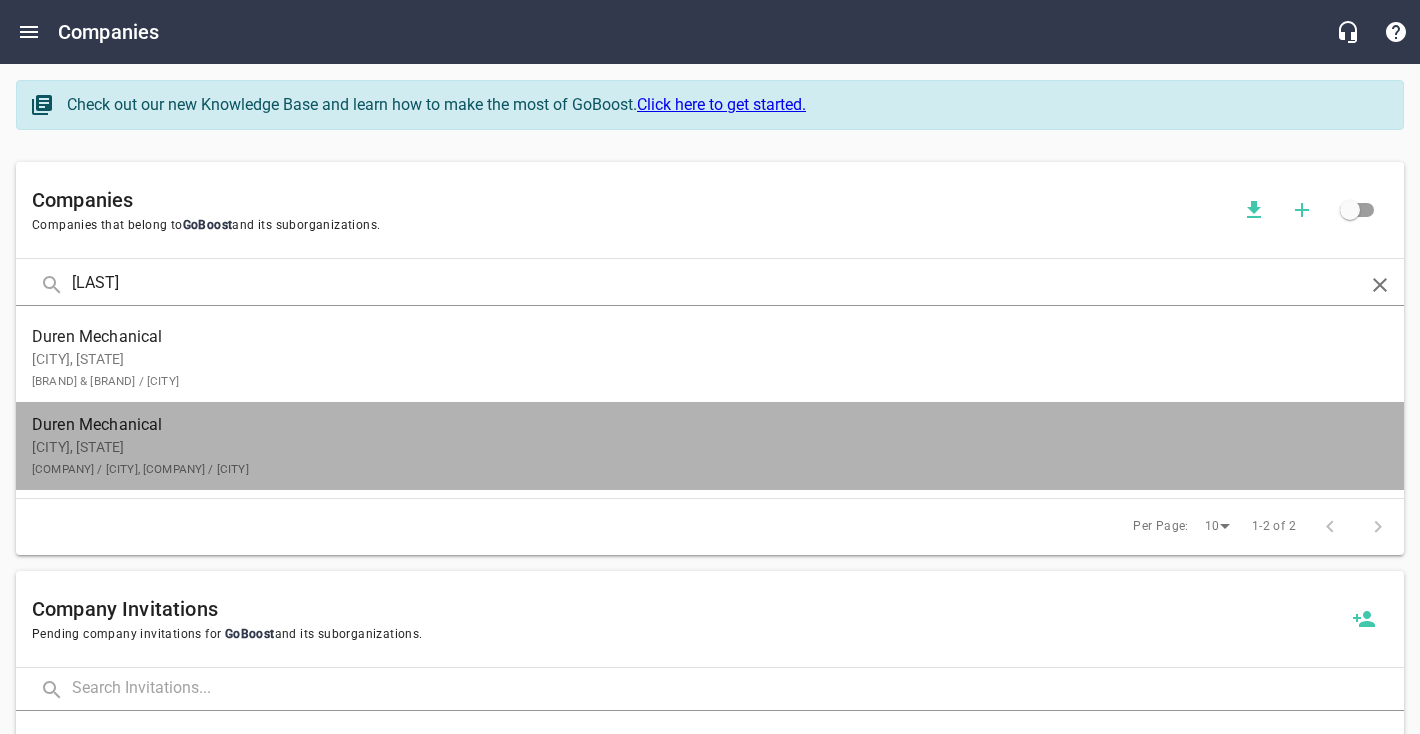 click on "[COMPANY] / [CITY], [COMPANY] / [CITY]" at bounding box center (140, 469) 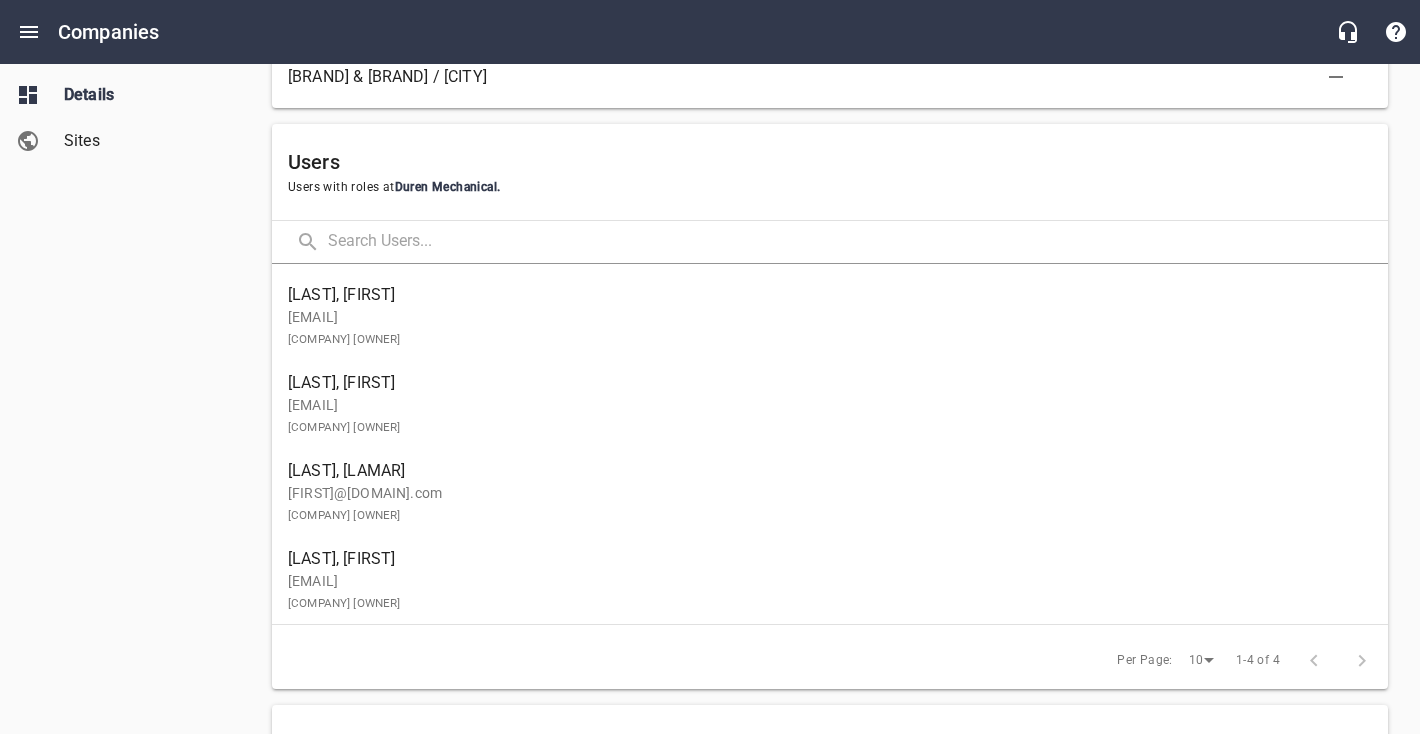 scroll, scrollTop: 1256, scrollLeft: 0, axis: vertical 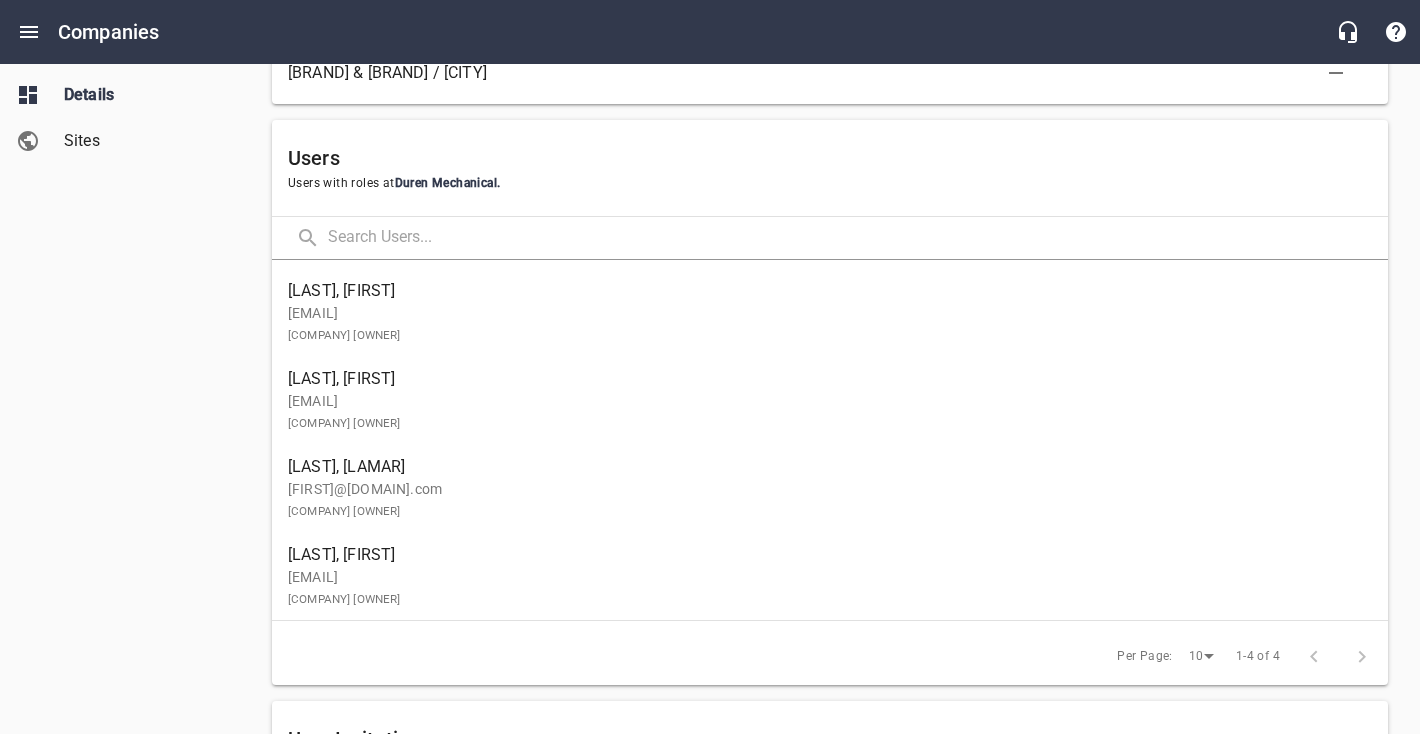 click on "[LAST], [FIRST]" at bounding box center (822, 379) 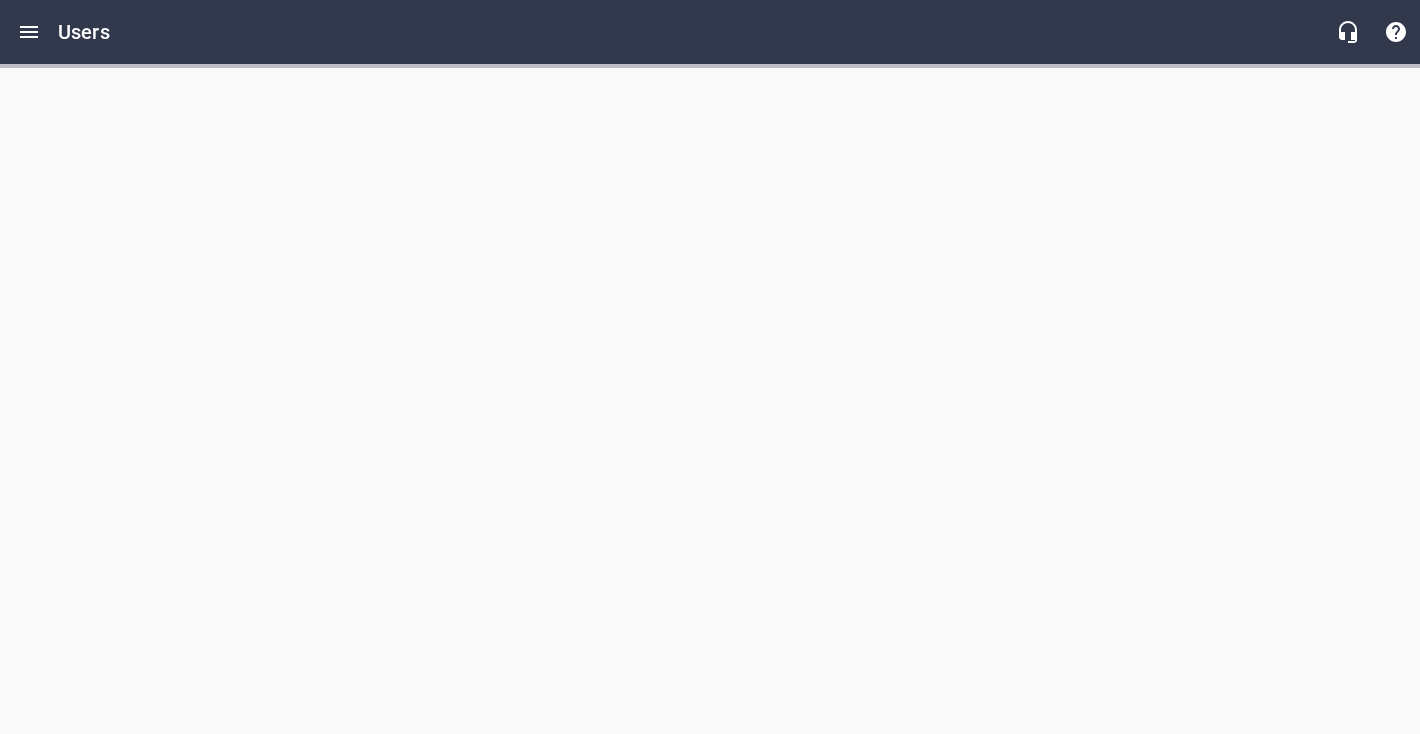 scroll, scrollTop: 0, scrollLeft: 0, axis: both 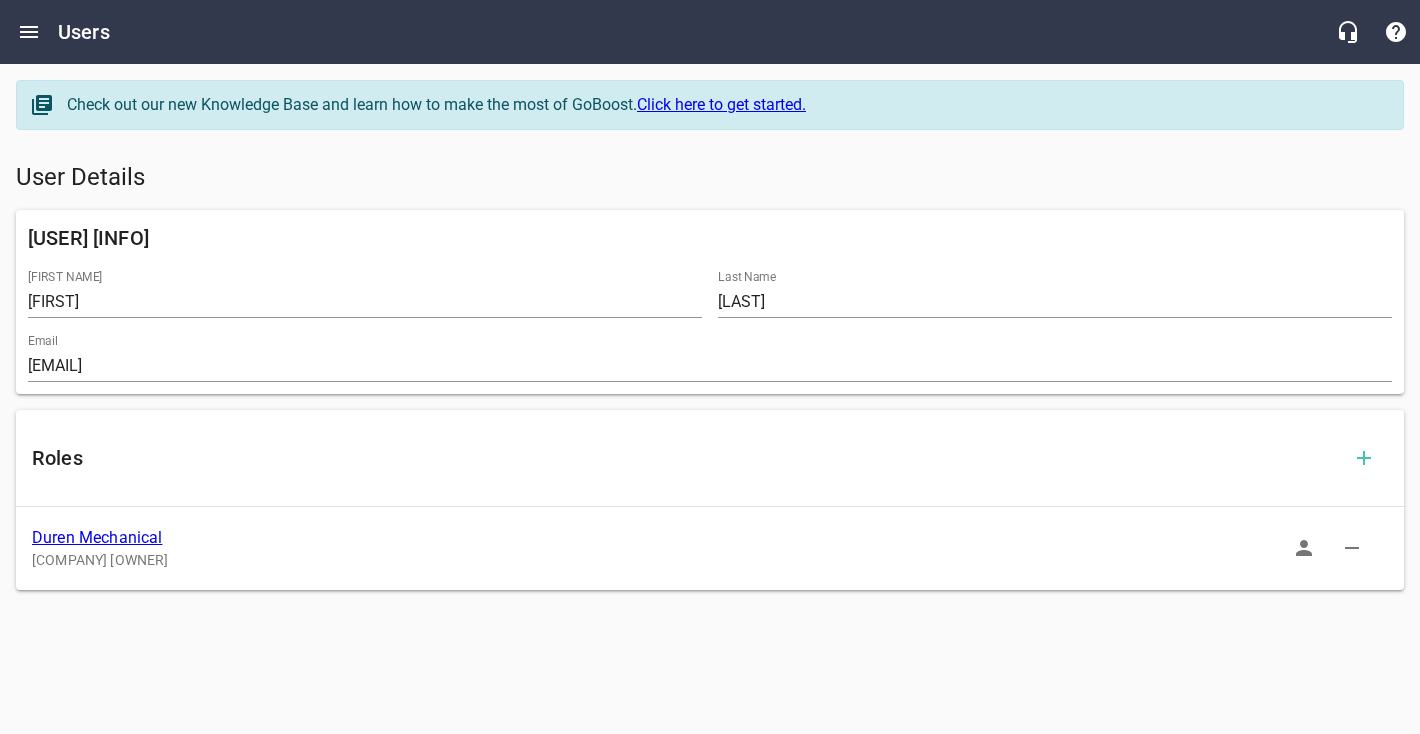click at bounding box center [1304, 548] 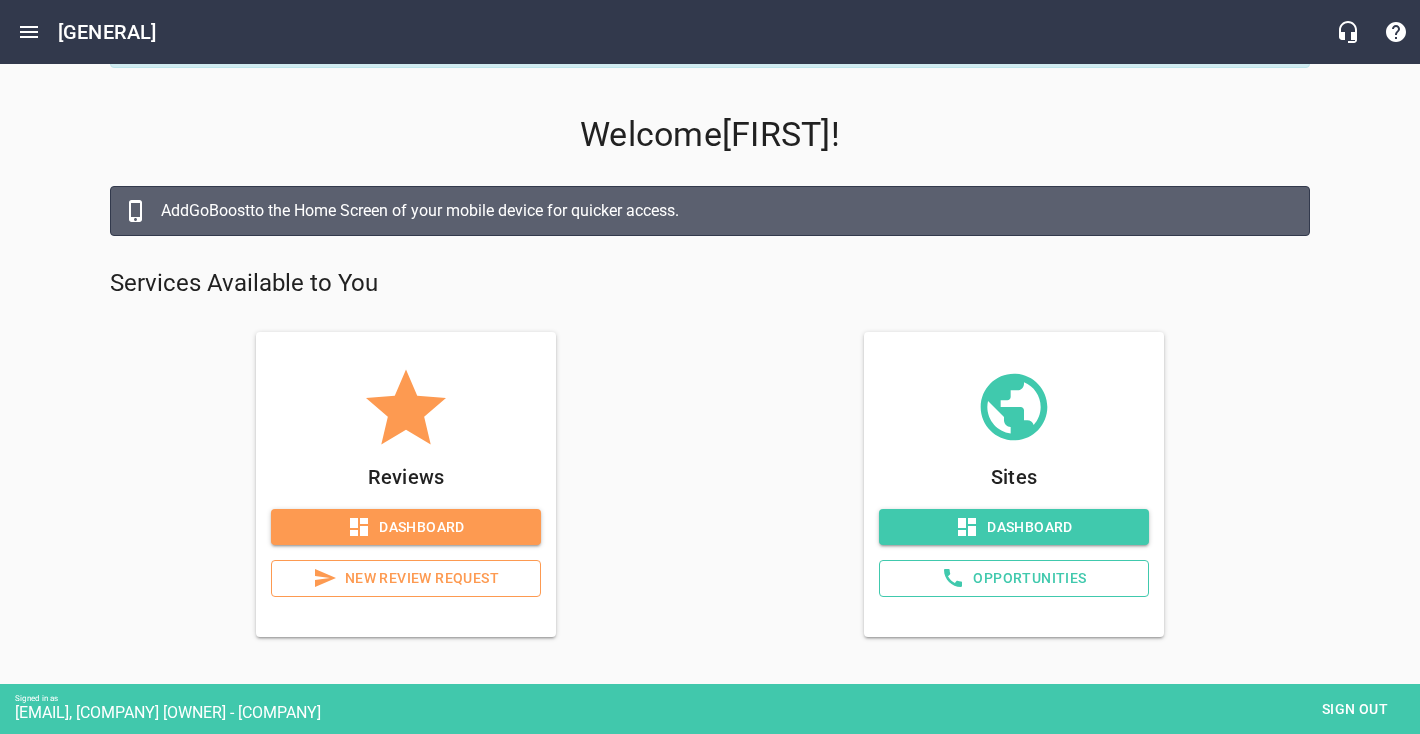 scroll, scrollTop: 78, scrollLeft: 0, axis: vertical 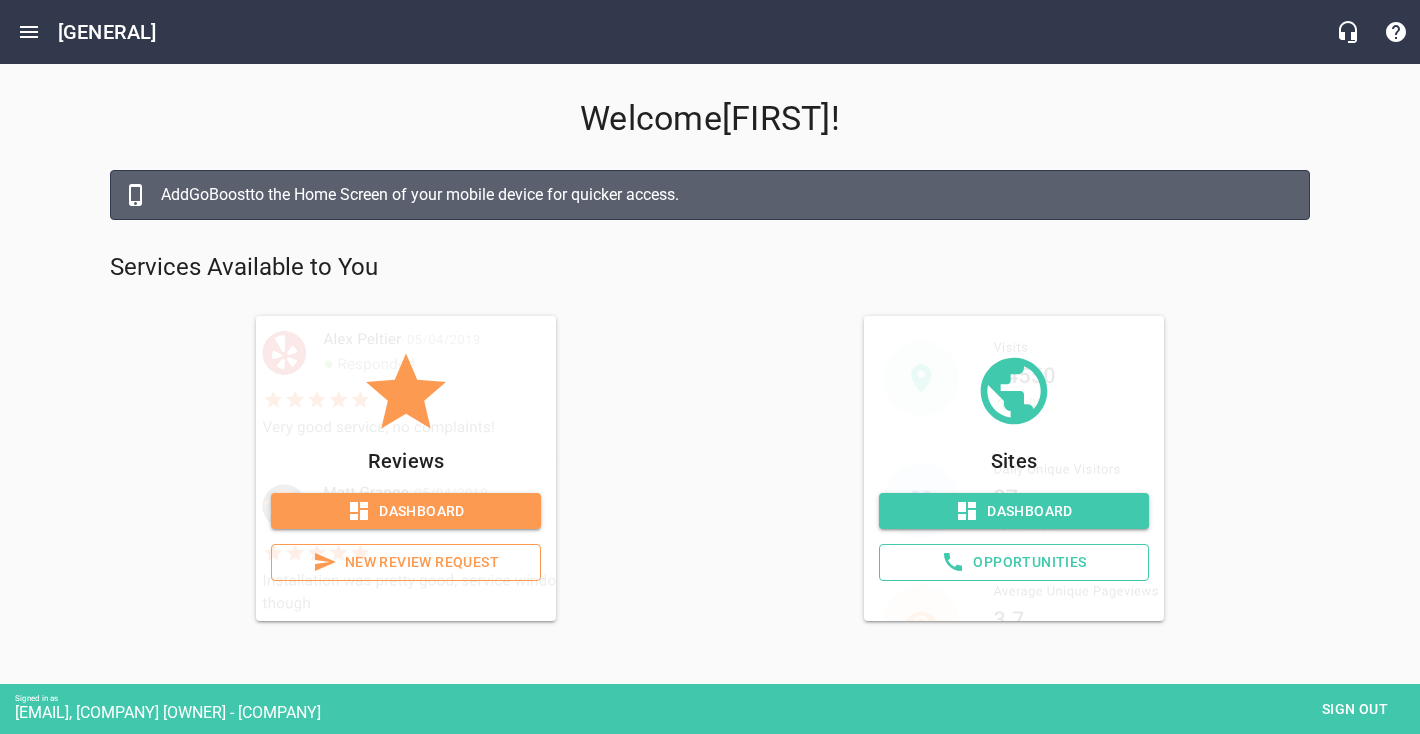 click on "Opportunities" at bounding box center [1014, 562] 